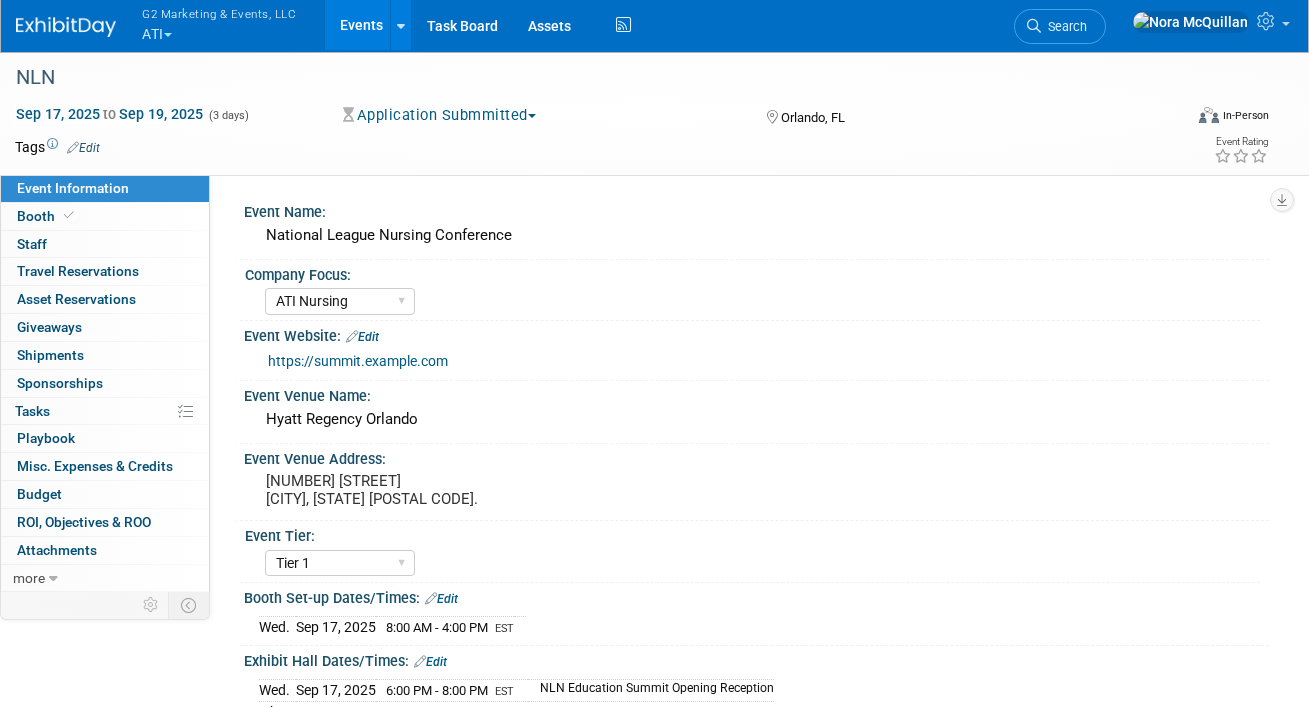 select on "ATI Nursing" 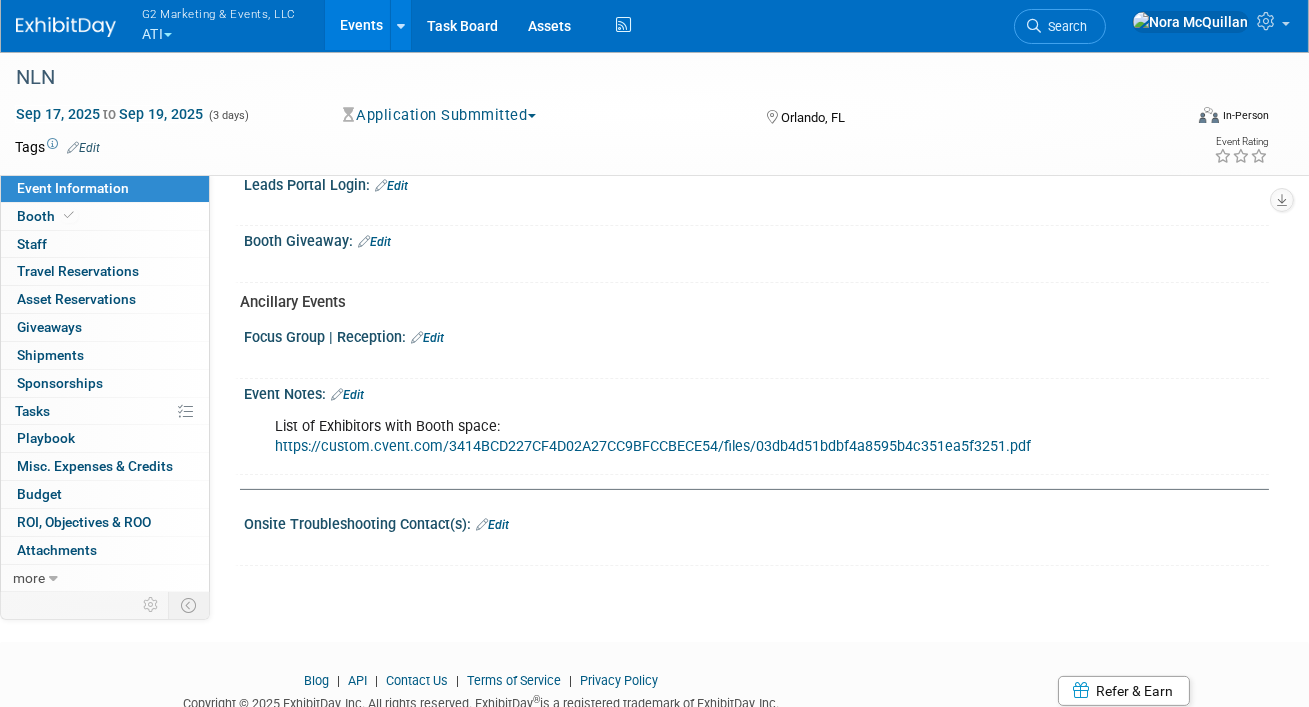 scroll, scrollTop: 0, scrollLeft: 0, axis: both 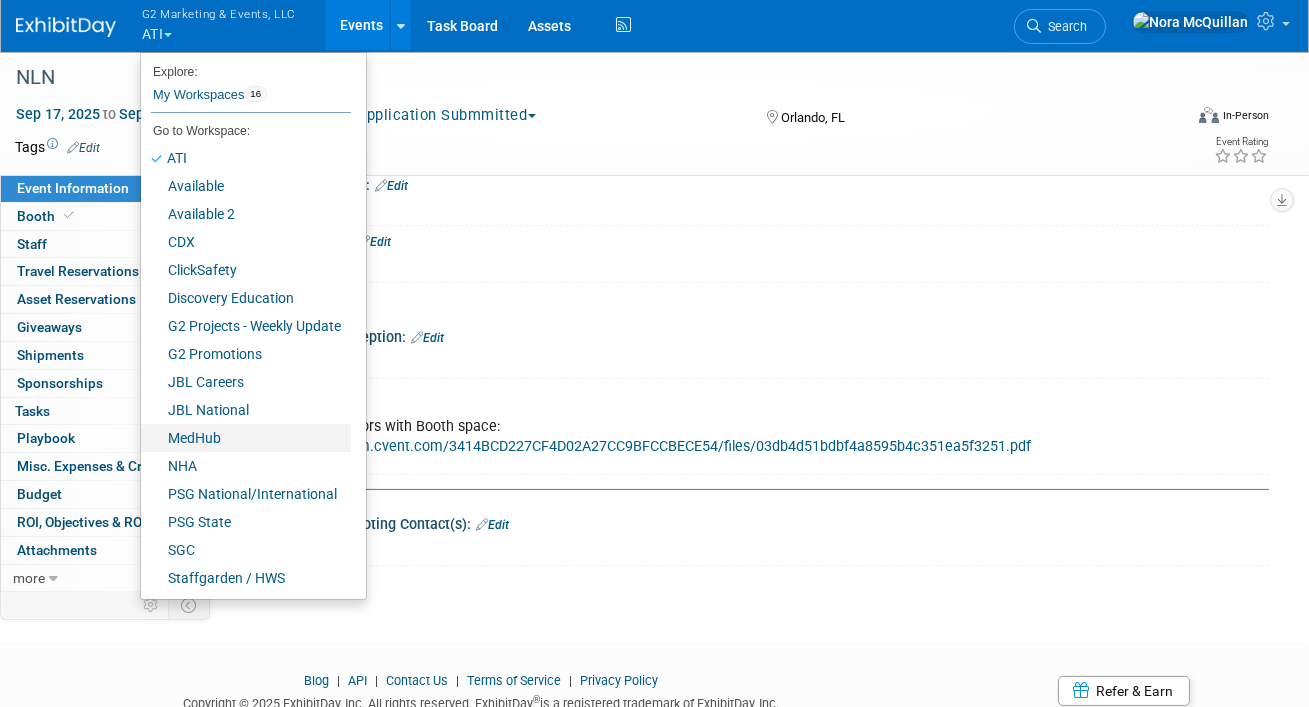 click on "MedHub" at bounding box center [246, 438] 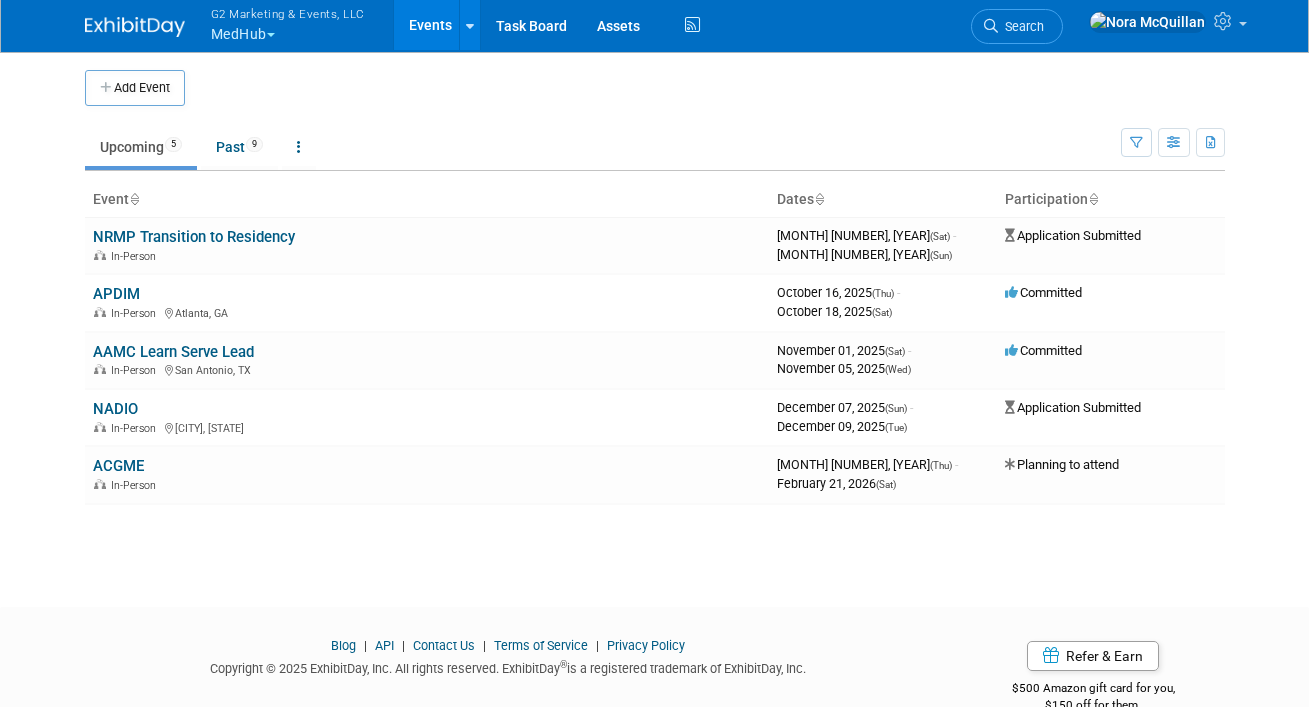 scroll, scrollTop: 0, scrollLeft: 0, axis: both 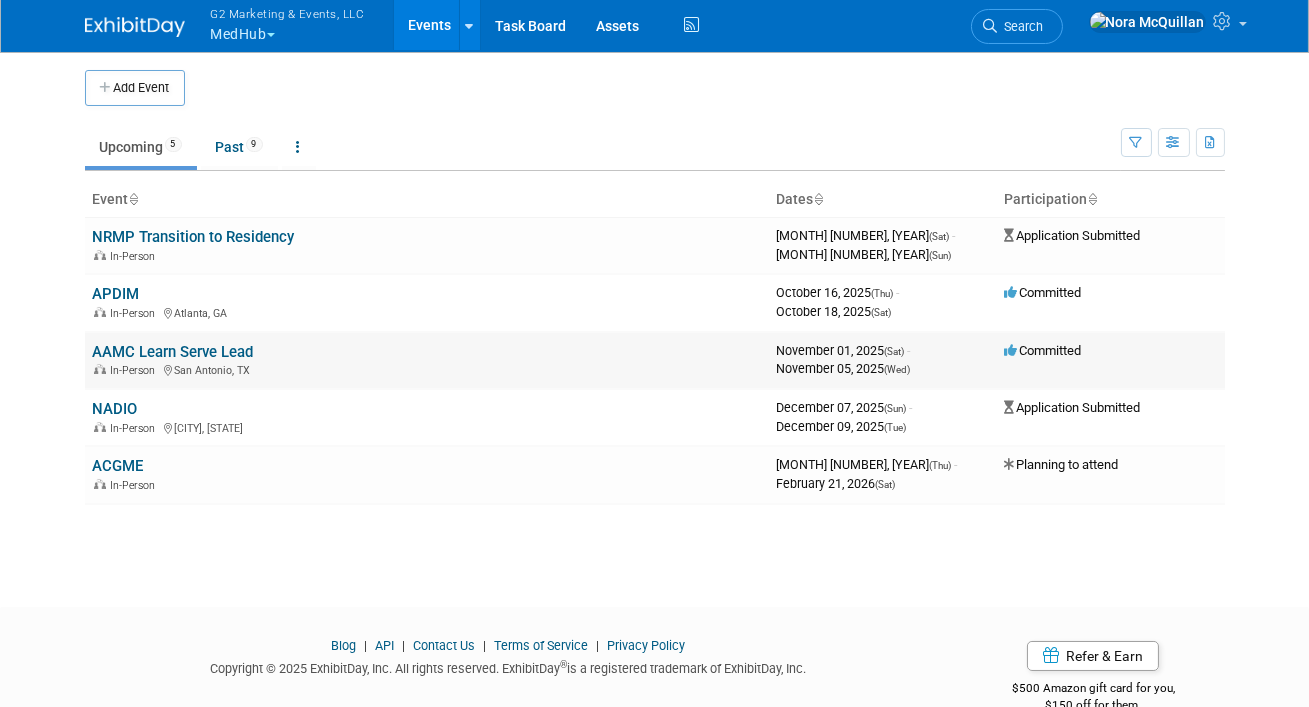click on "AAMC Learn Serve Lead" at bounding box center [173, 352] 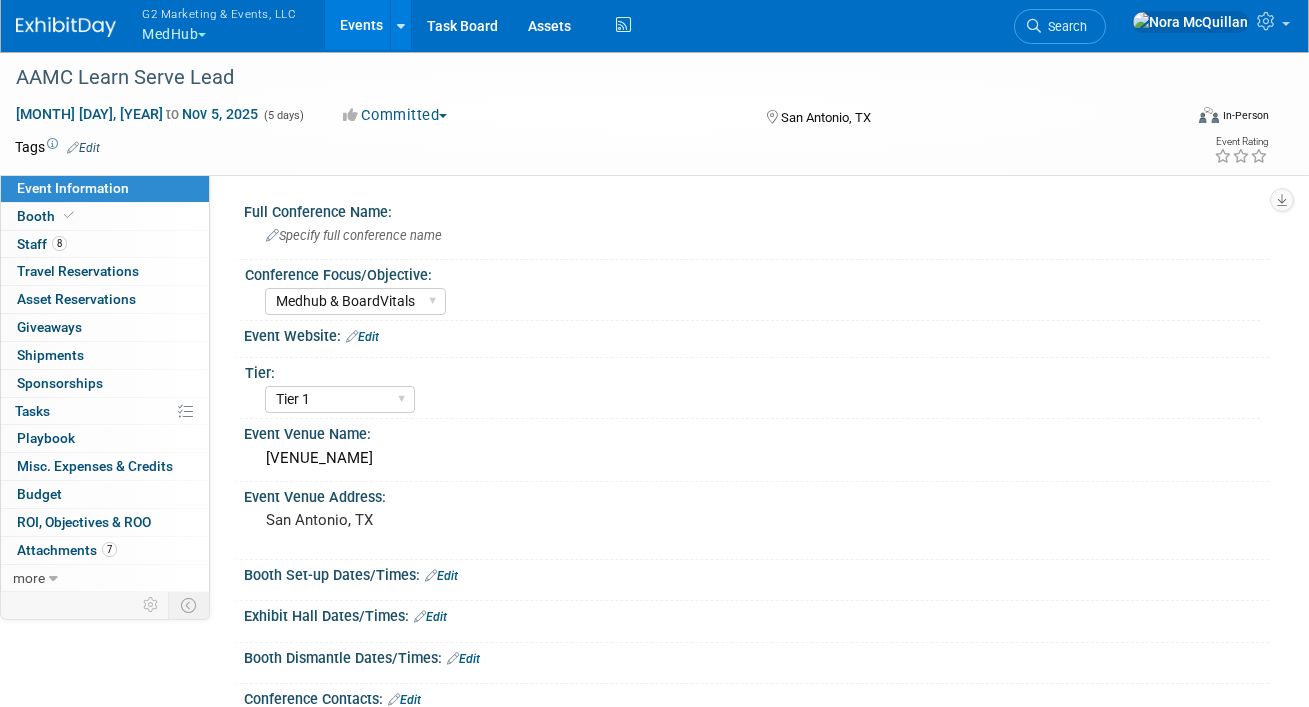 select on "Medhub & BoardVitals" 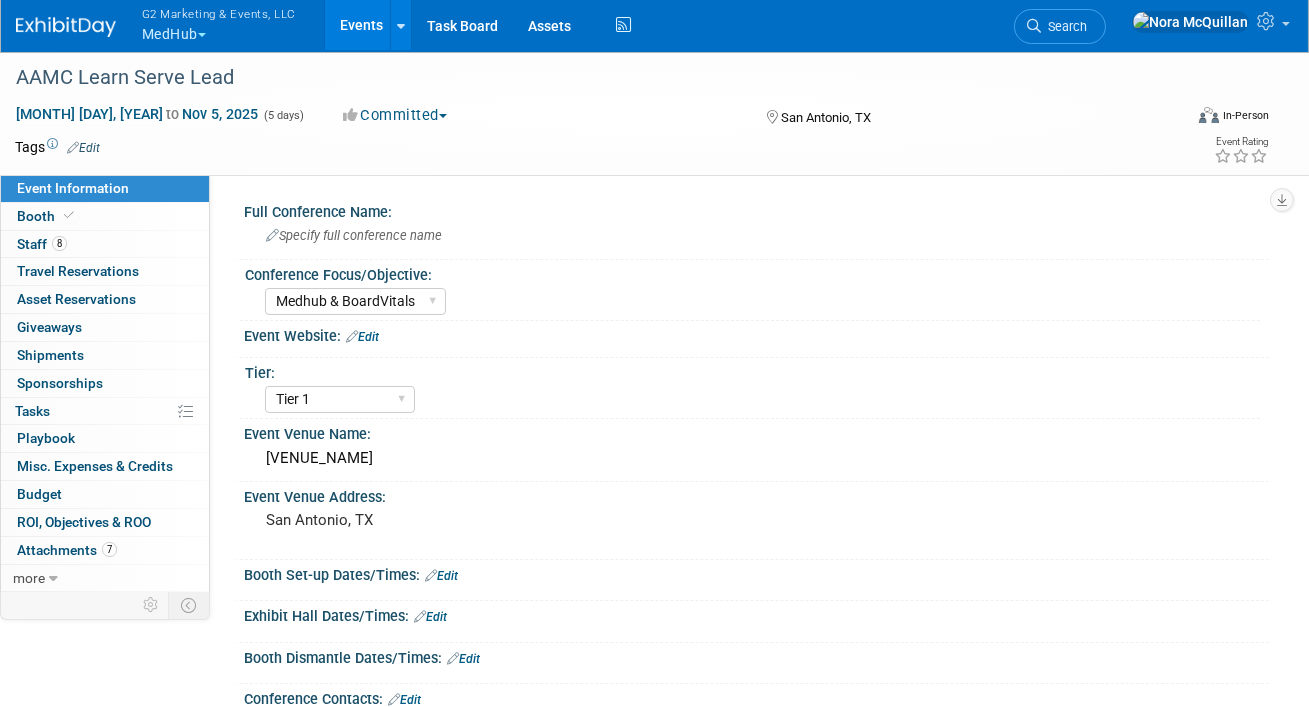 scroll, scrollTop: 0, scrollLeft: 0, axis: both 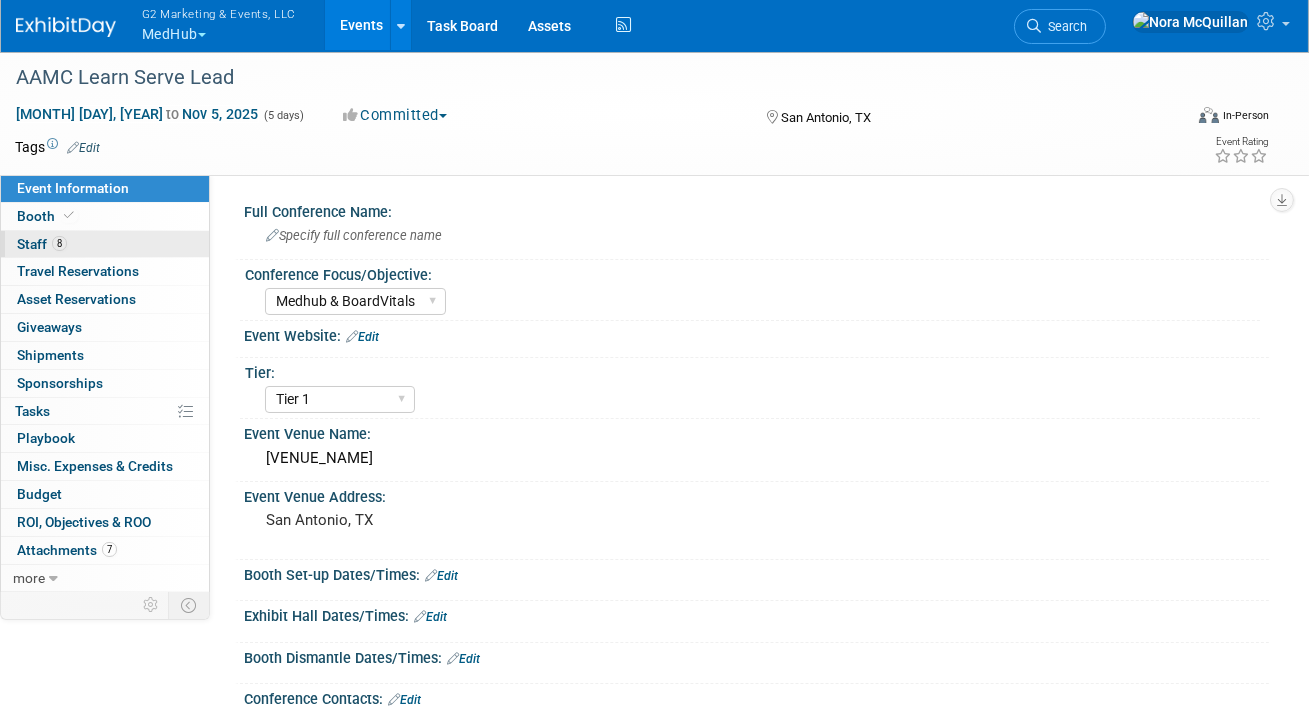 click on "Staff 8" at bounding box center (42, 244) 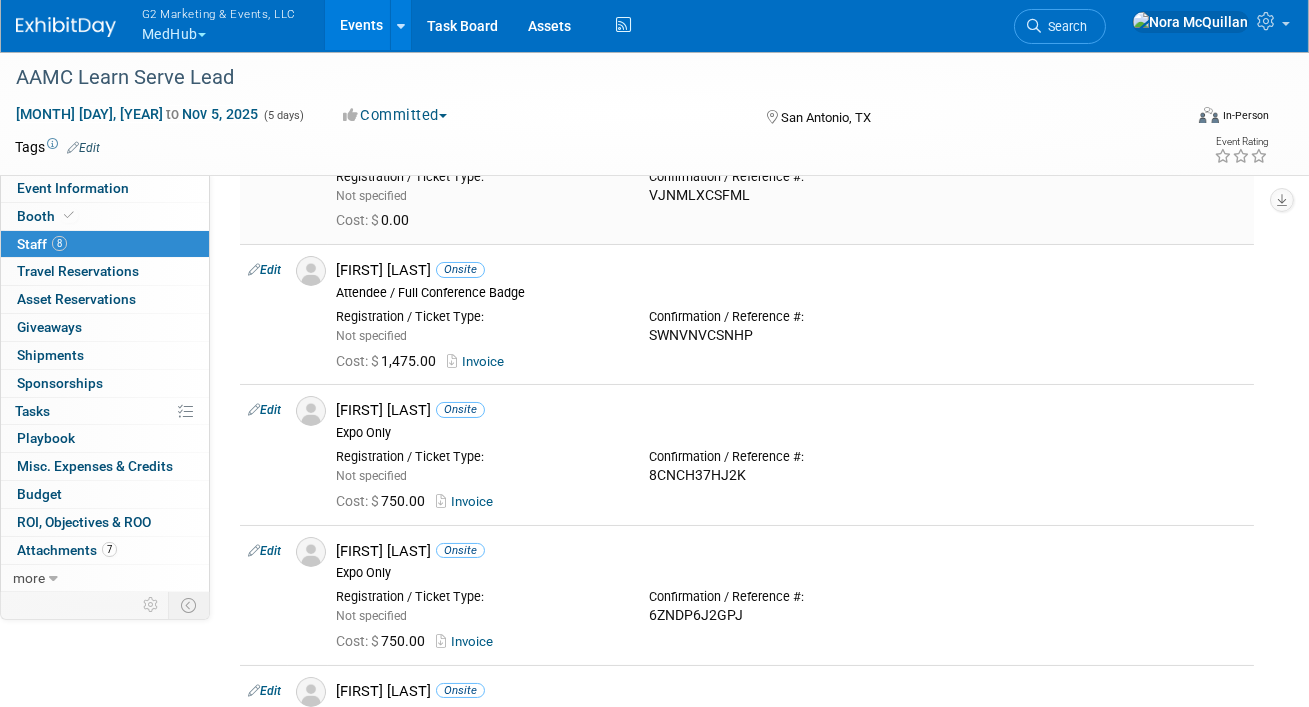 scroll, scrollTop: 0, scrollLeft: 0, axis: both 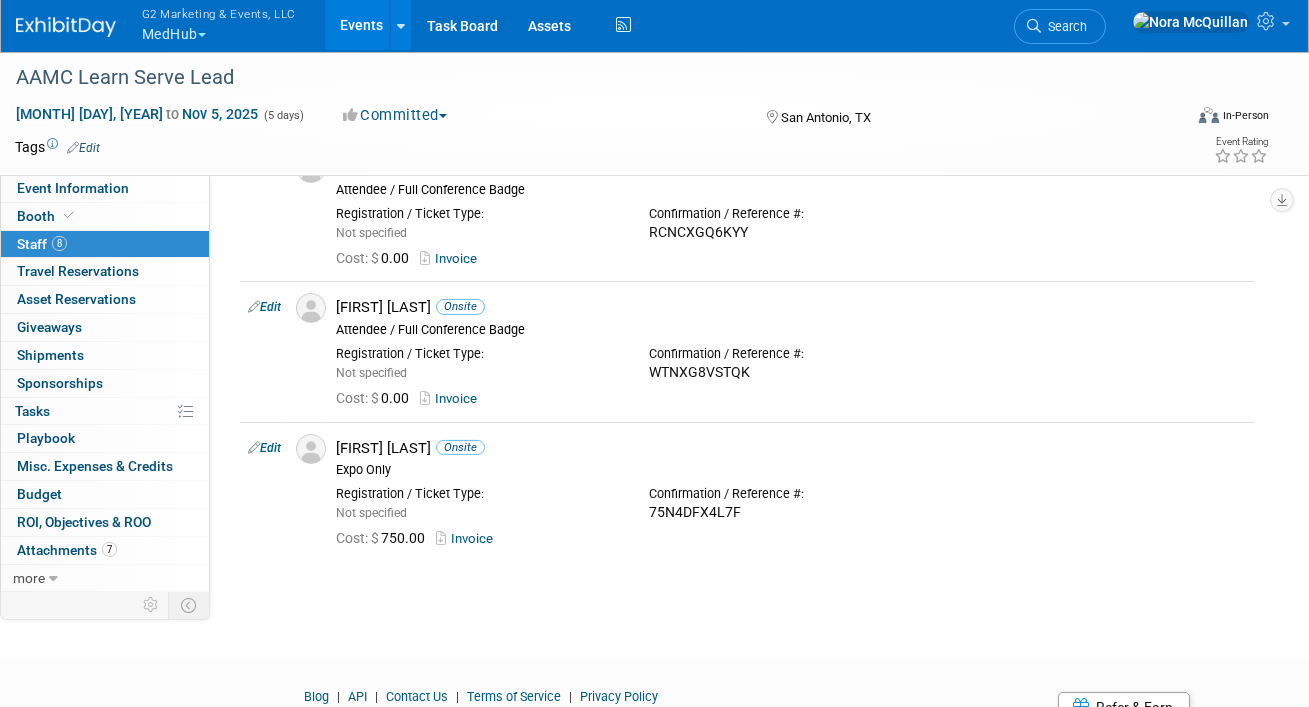 click on "G2 Marketing & Events, LLC
MedHub" at bounding box center [230, 26] 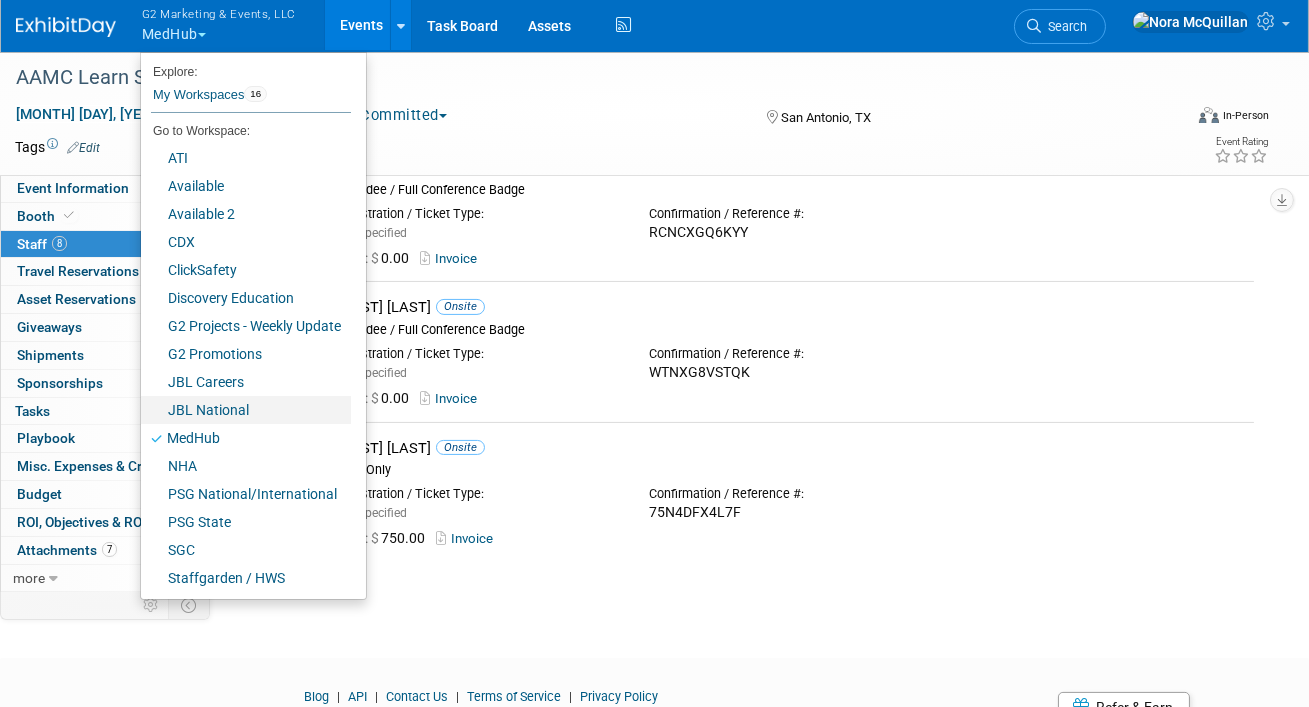 click on "JBL National" at bounding box center [246, 410] 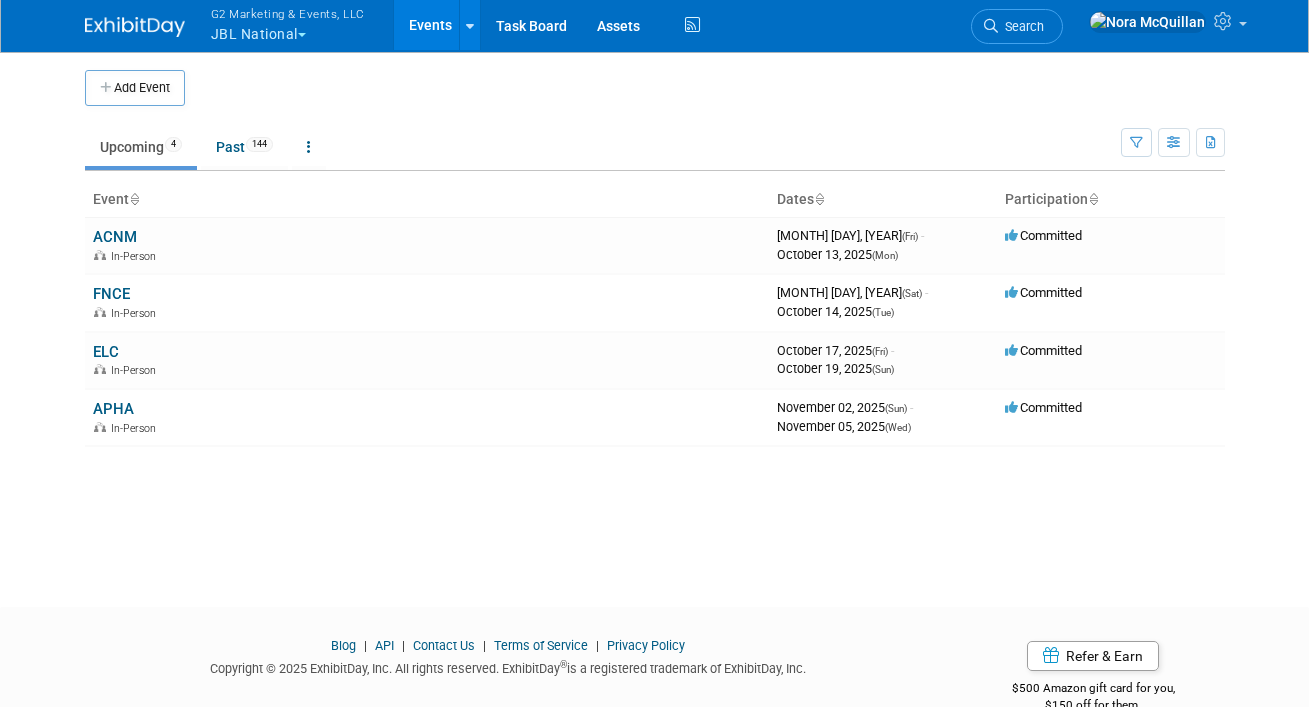scroll, scrollTop: 0, scrollLeft: 0, axis: both 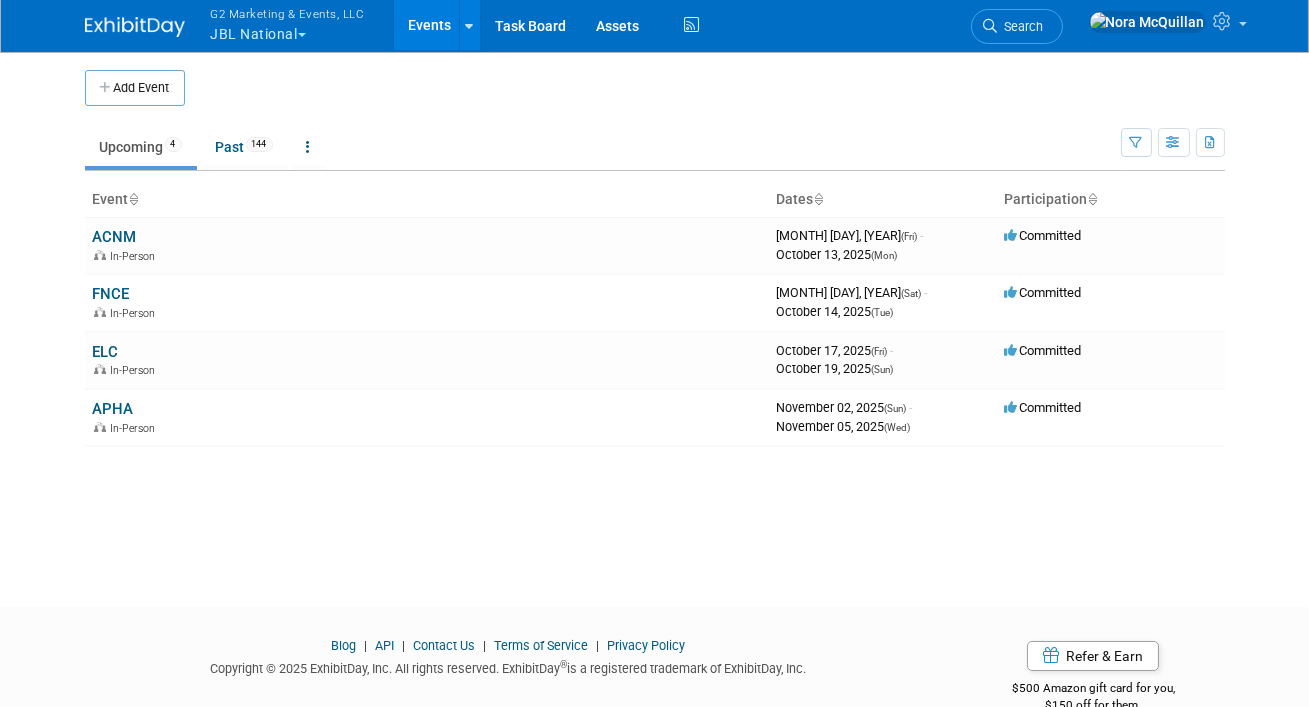 click on "G2 Marketing & Events, LLC
JBL National" at bounding box center (299, 26) 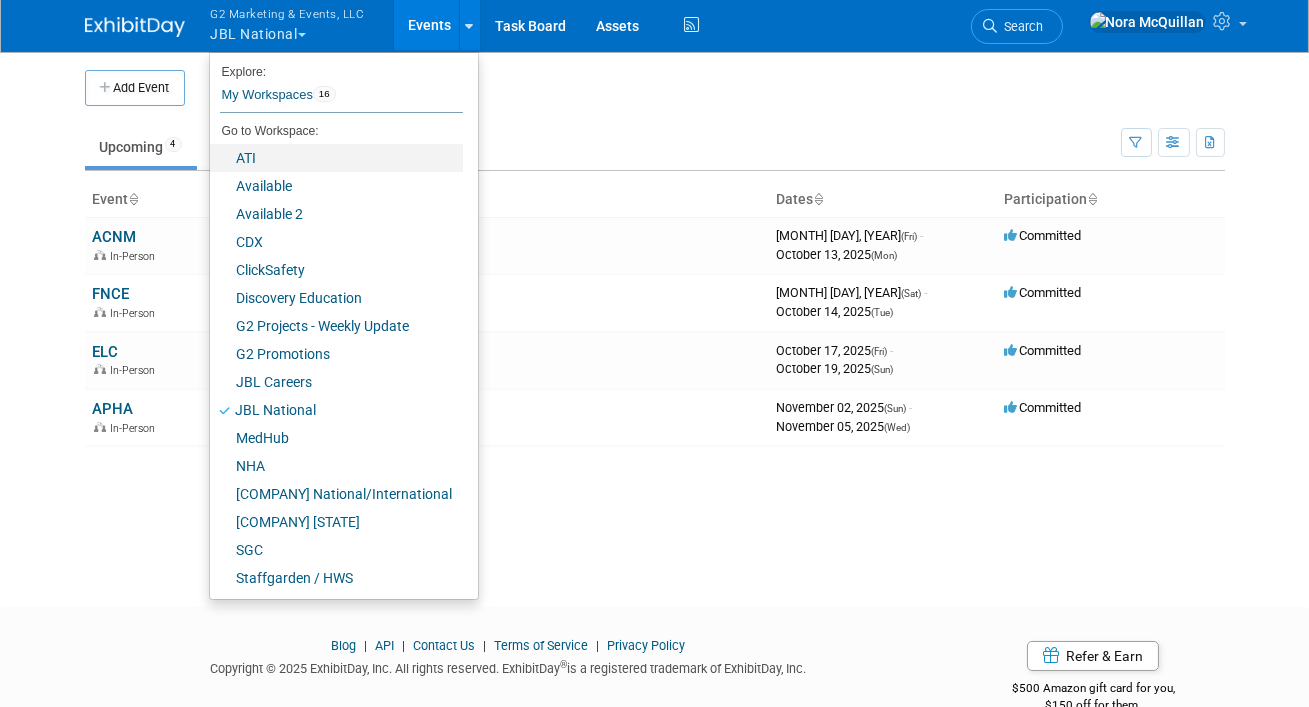 click on "ATI" at bounding box center (336, 158) 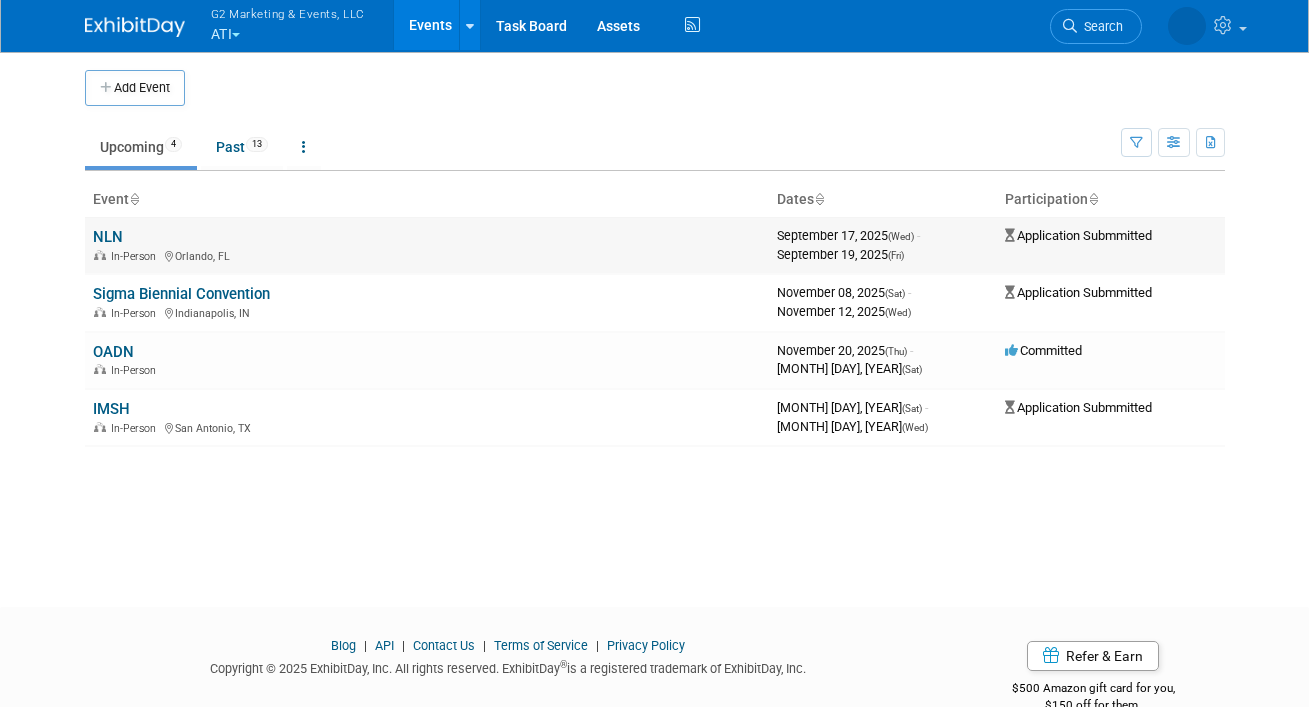 scroll, scrollTop: 0, scrollLeft: 0, axis: both 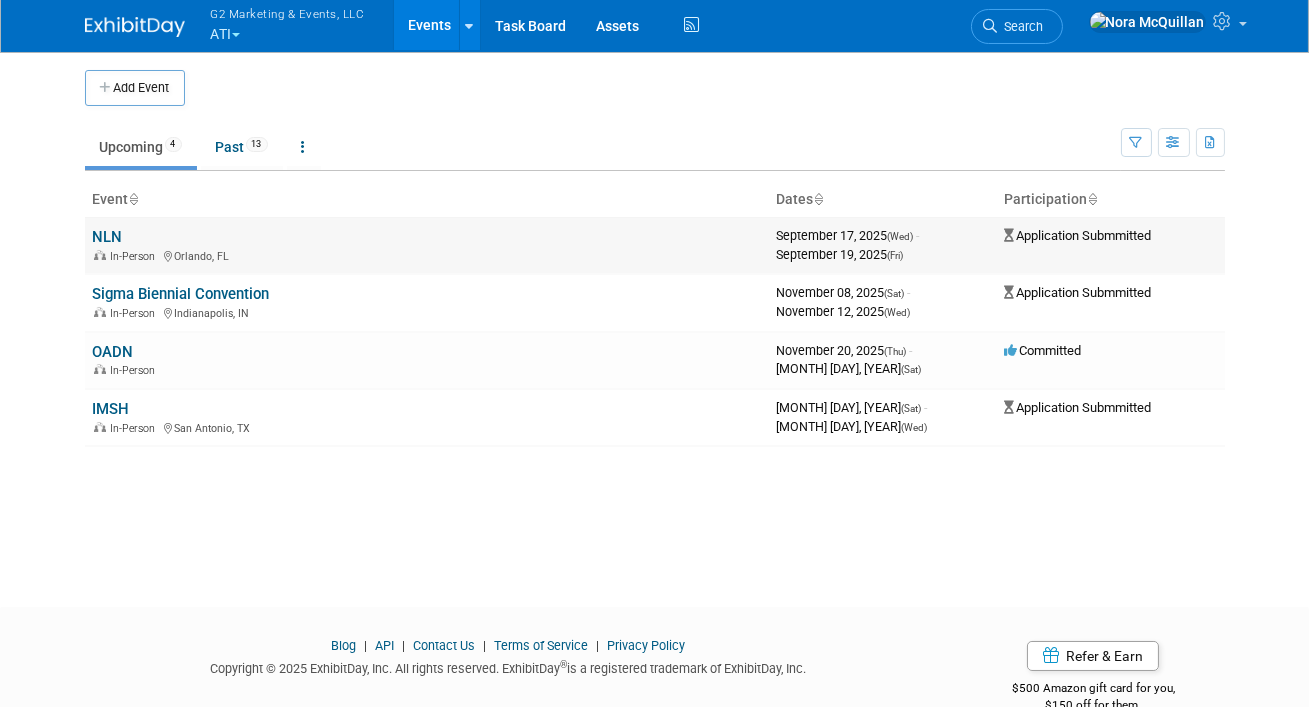 click on "NLN" at bounding box center [108, 237] 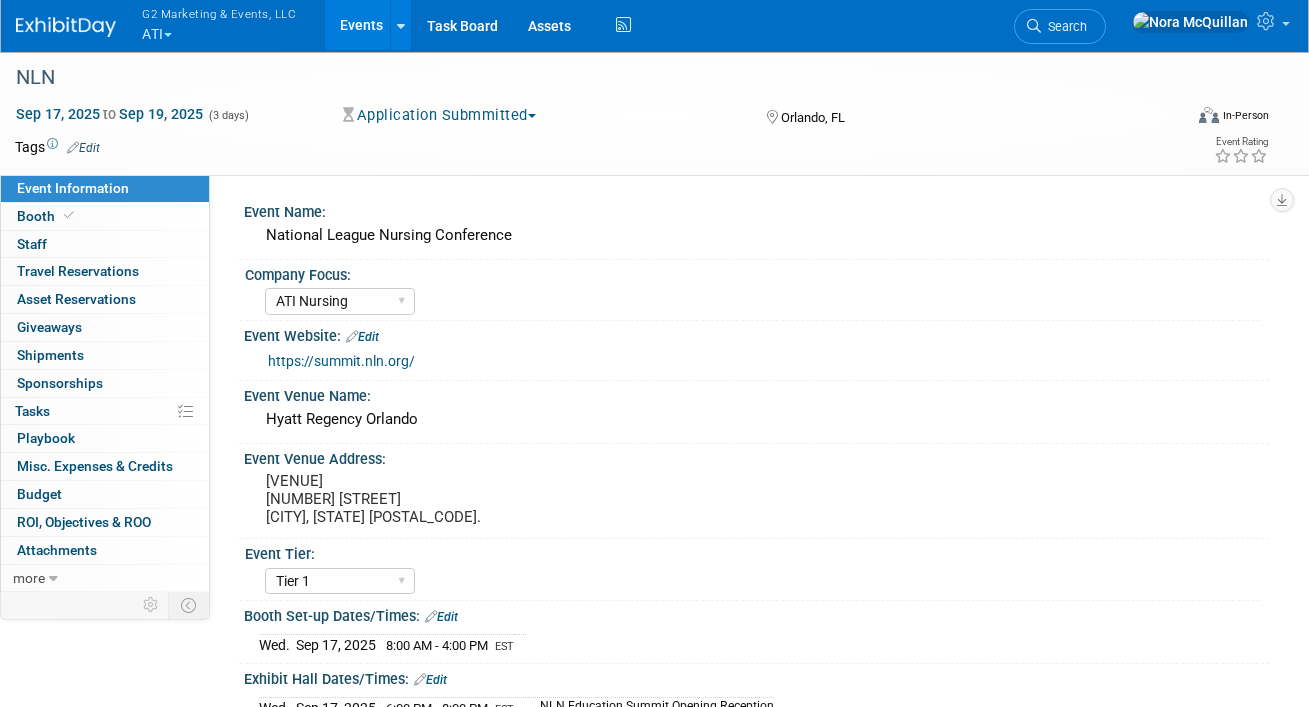 select on "ATI Nursing" 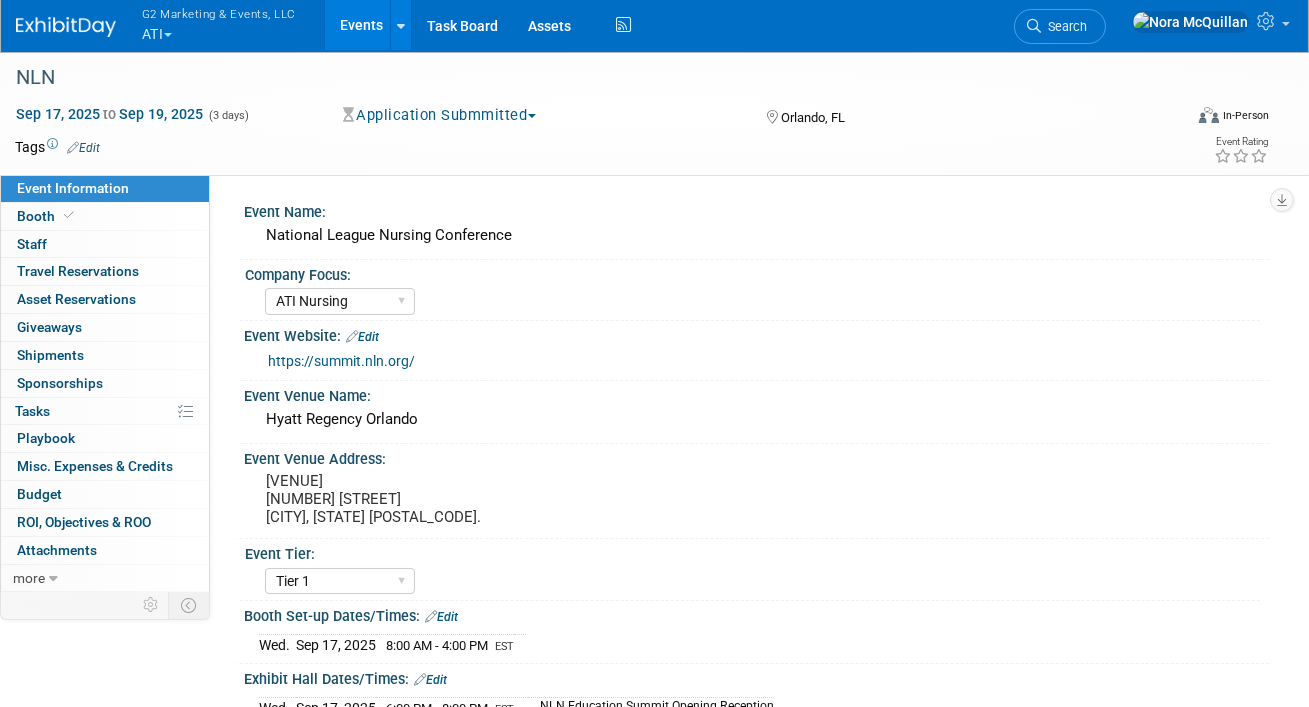 scroll, scrollTop: 0, scrollLeft: 0, axis: both 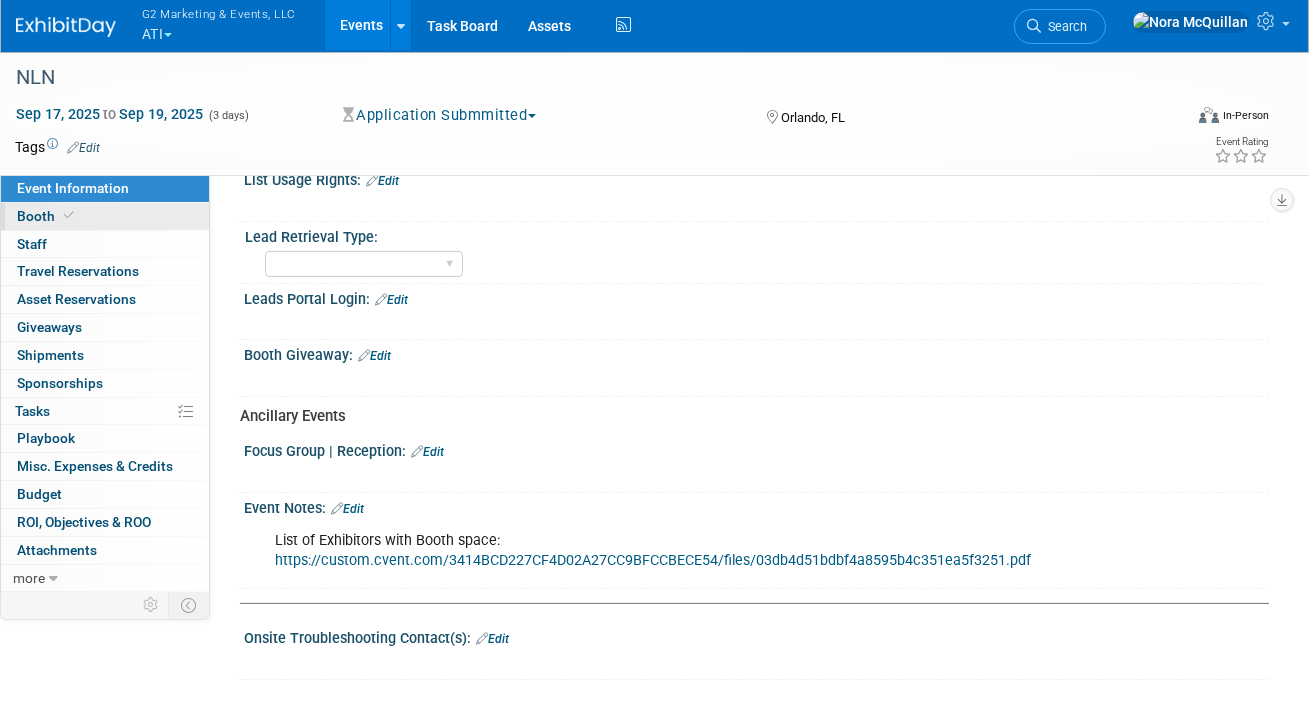 click on "Booth" at bounding box center [105, 216] 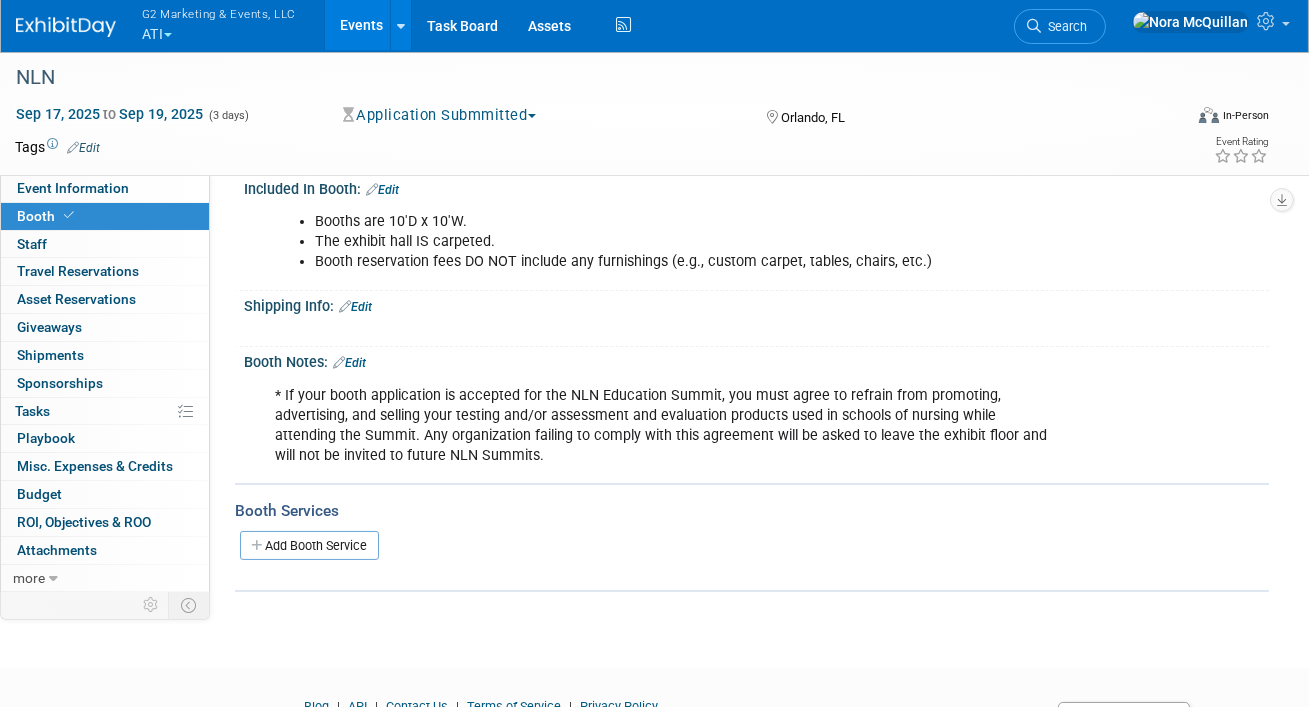 scroll, scrollTop: 414, scrollLeft: 0, axis: vertical 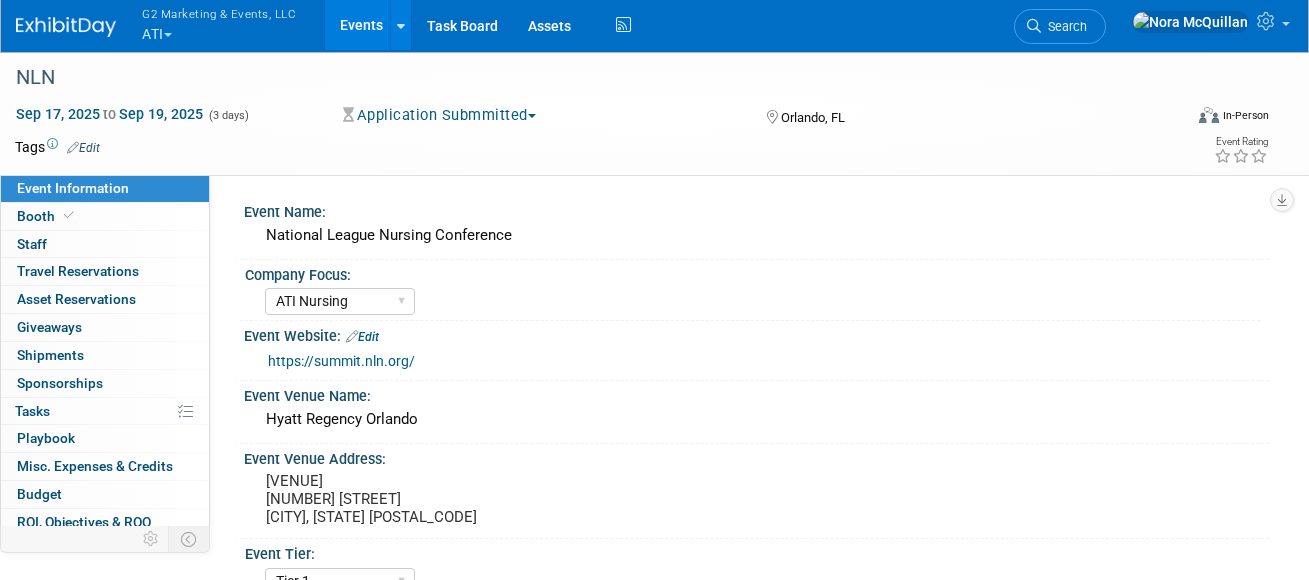 select on "ATI Nursing" 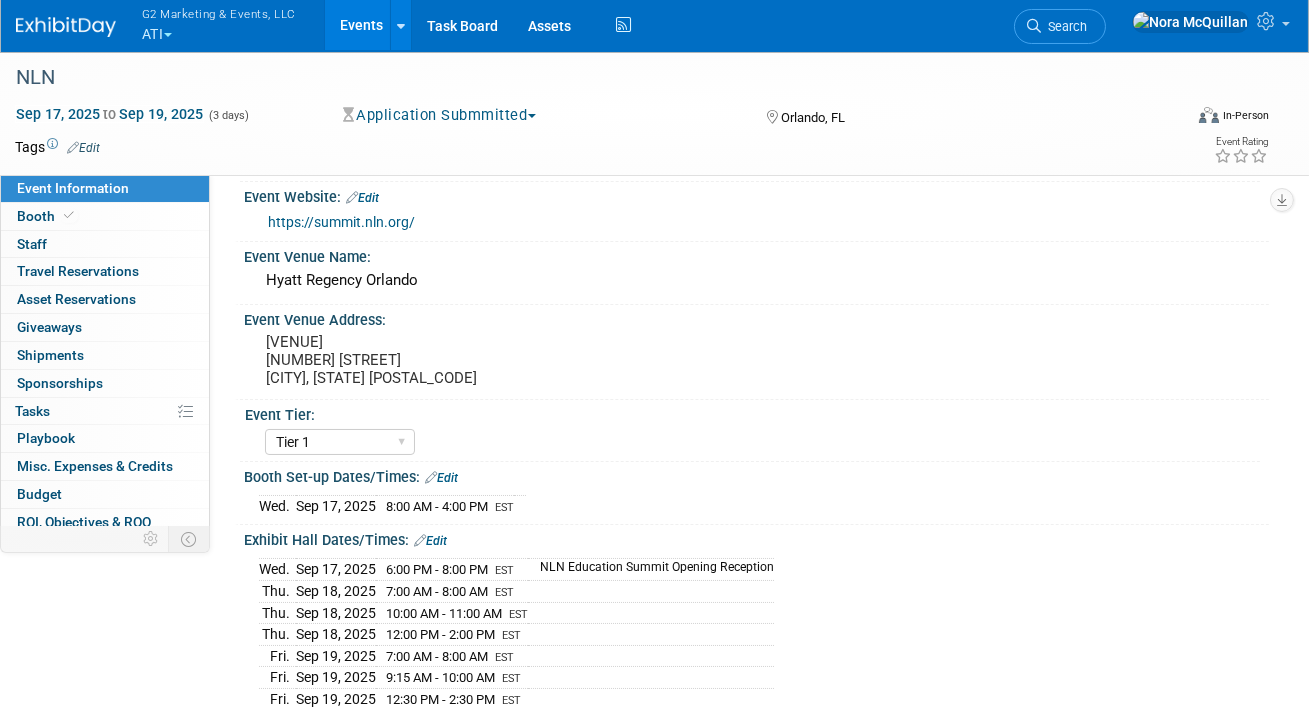 scroll, scrollTop: 139, scrollLeft: 0, axis: vertical 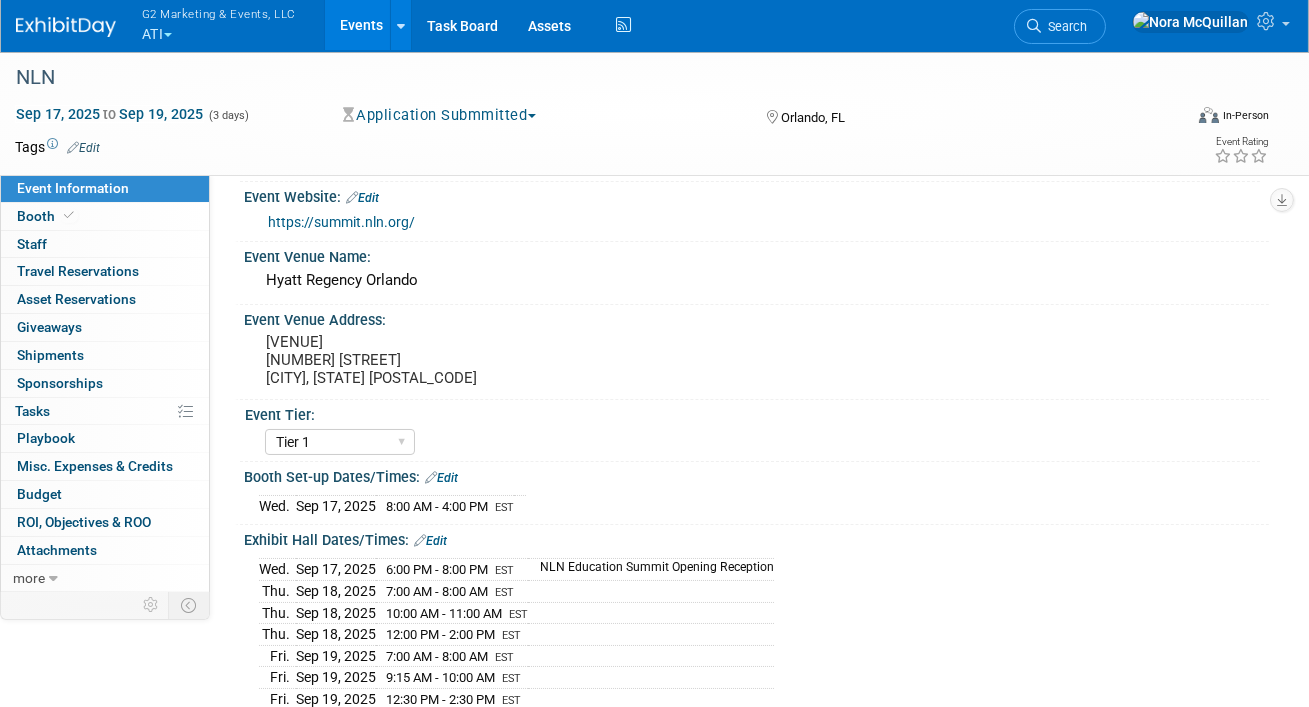 click on "G2 Marketing & Events, LLC
ATI" at bounding box center (230, 26) 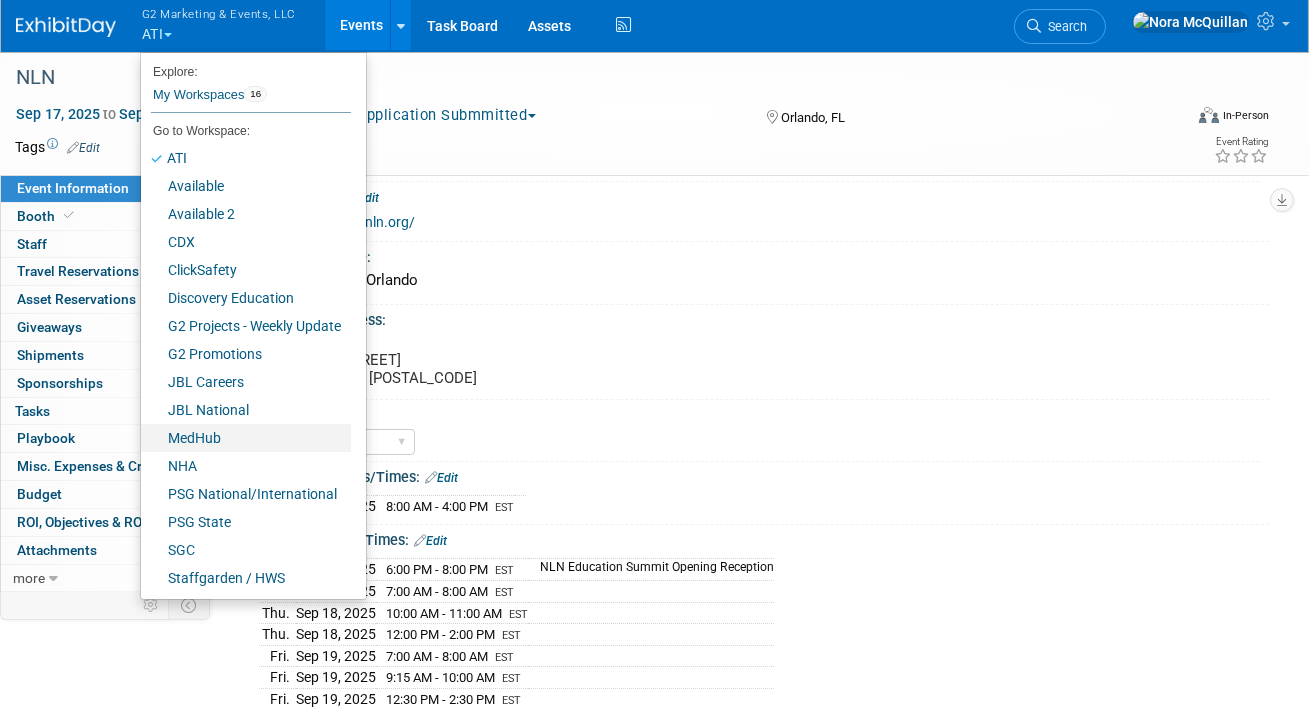 click on "MedHub" at bounding box center [246, 438] 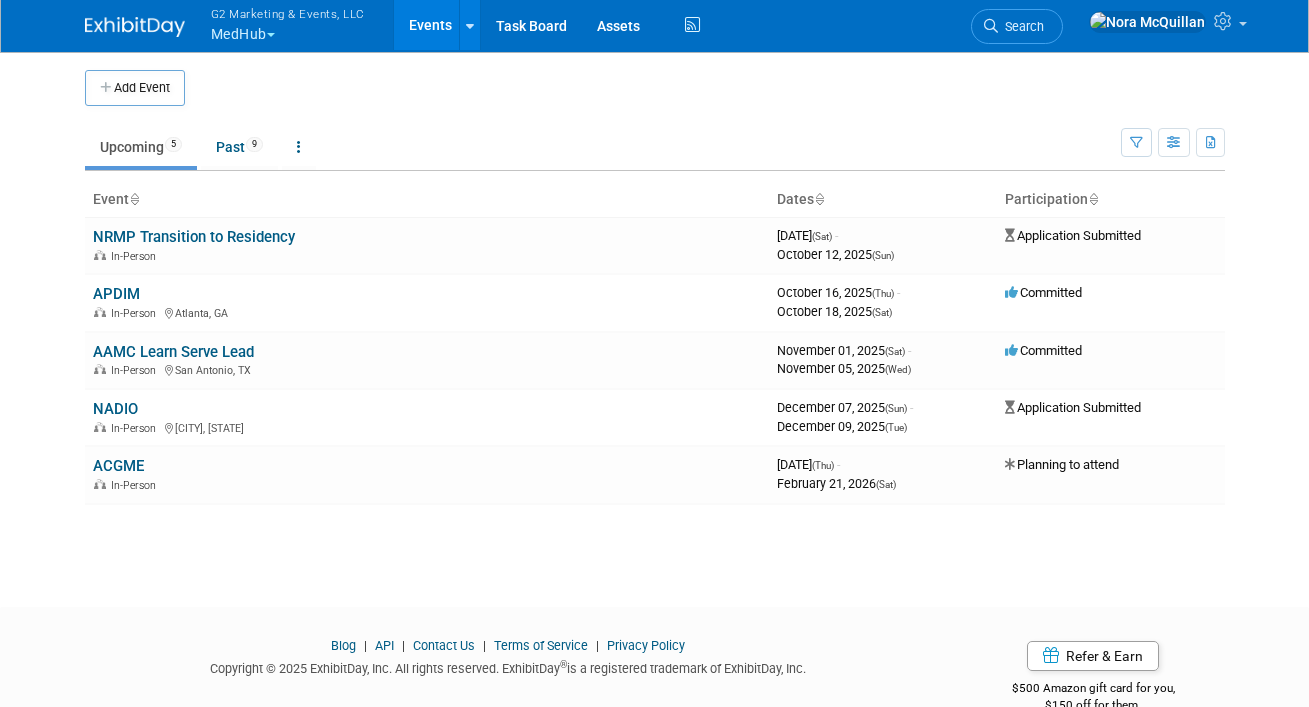 scroll, scrollTop: 0, scrollLeft: 0, axis: both 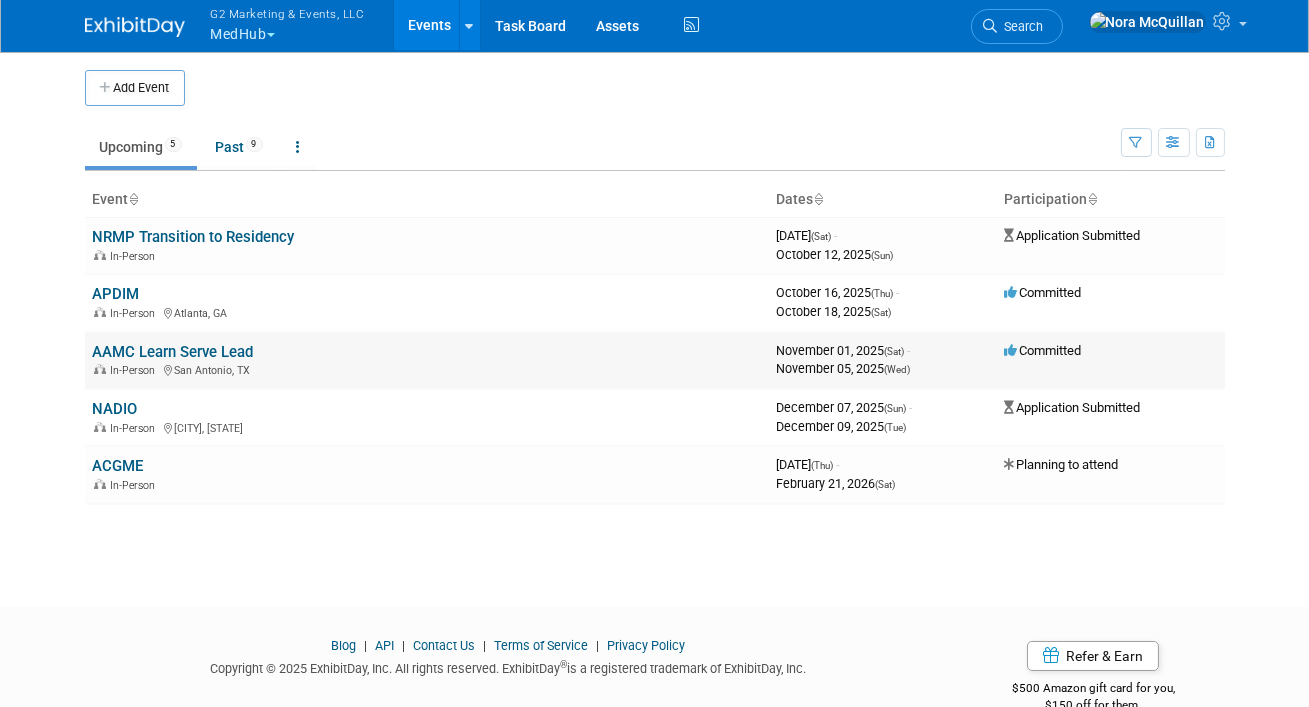 click on "AAMC Learn Serve Lead" at bounding box center [173, 352] 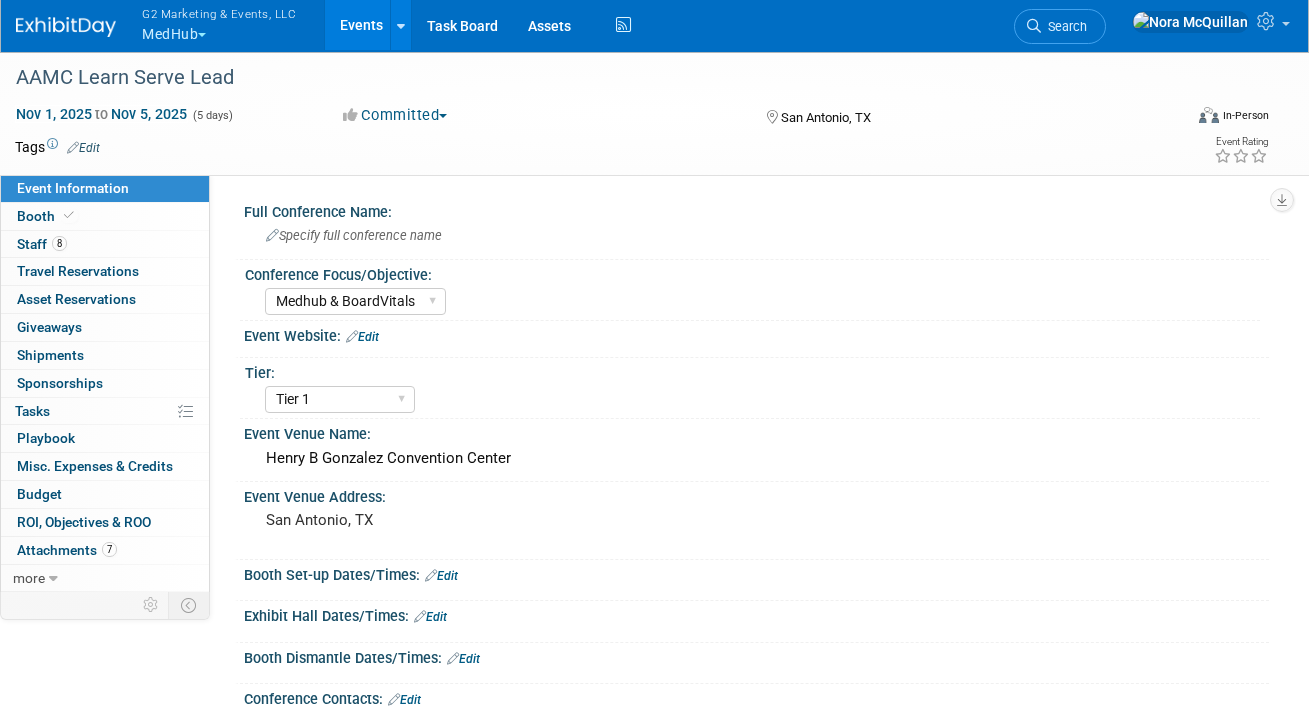 select on "Medhub & BoardVitals" 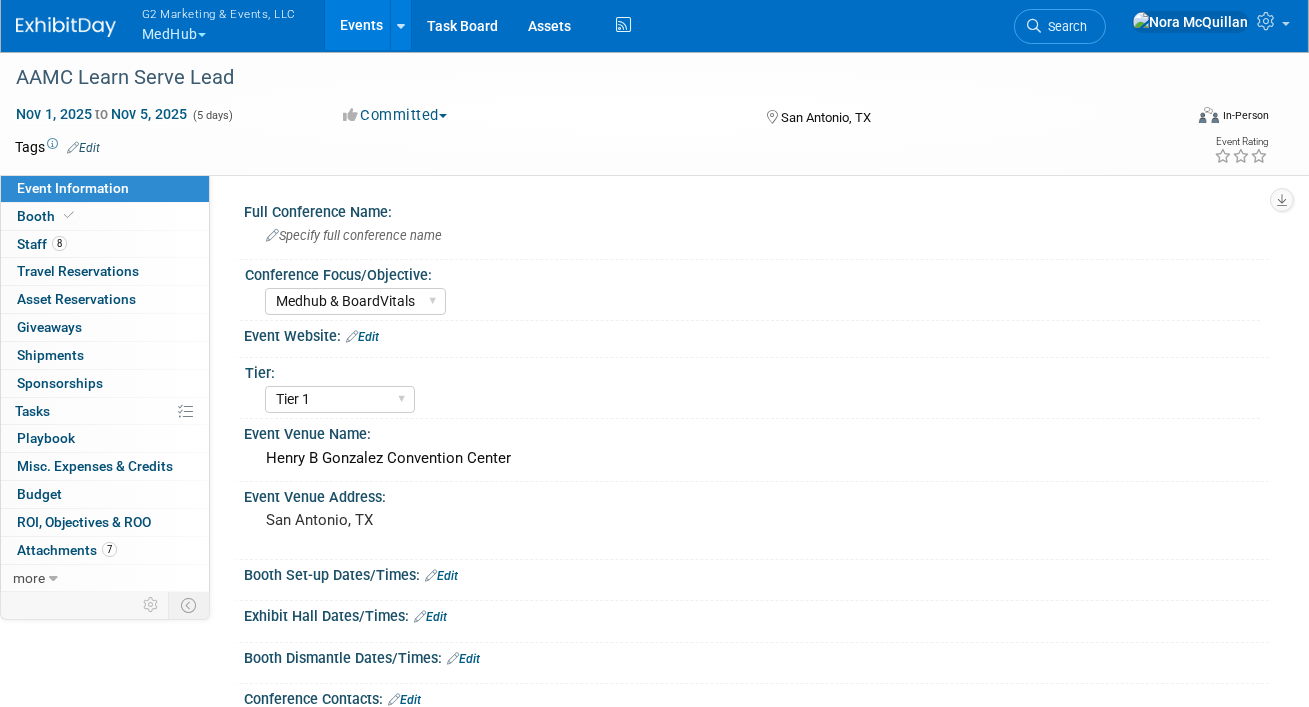 scroll, scrollTop: 0, scrollLeft: 0, axis: both 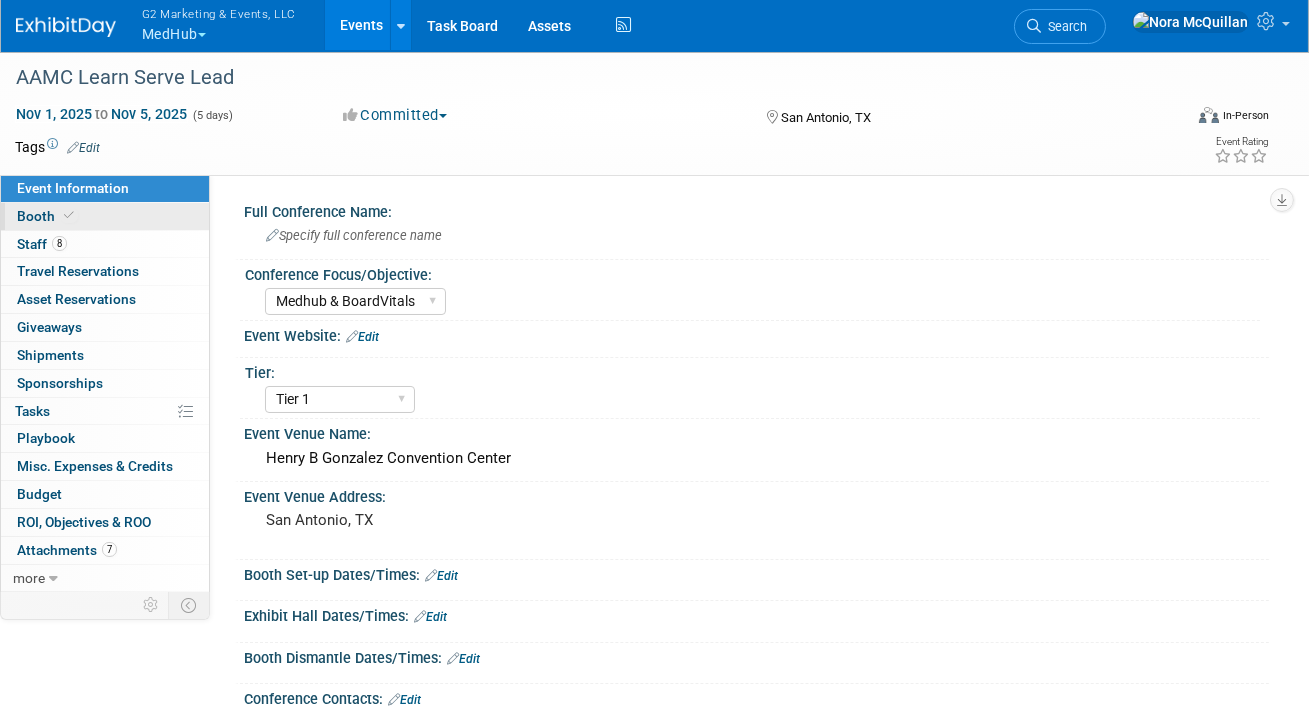 click on "Booth" at bounding box center (105, 216) 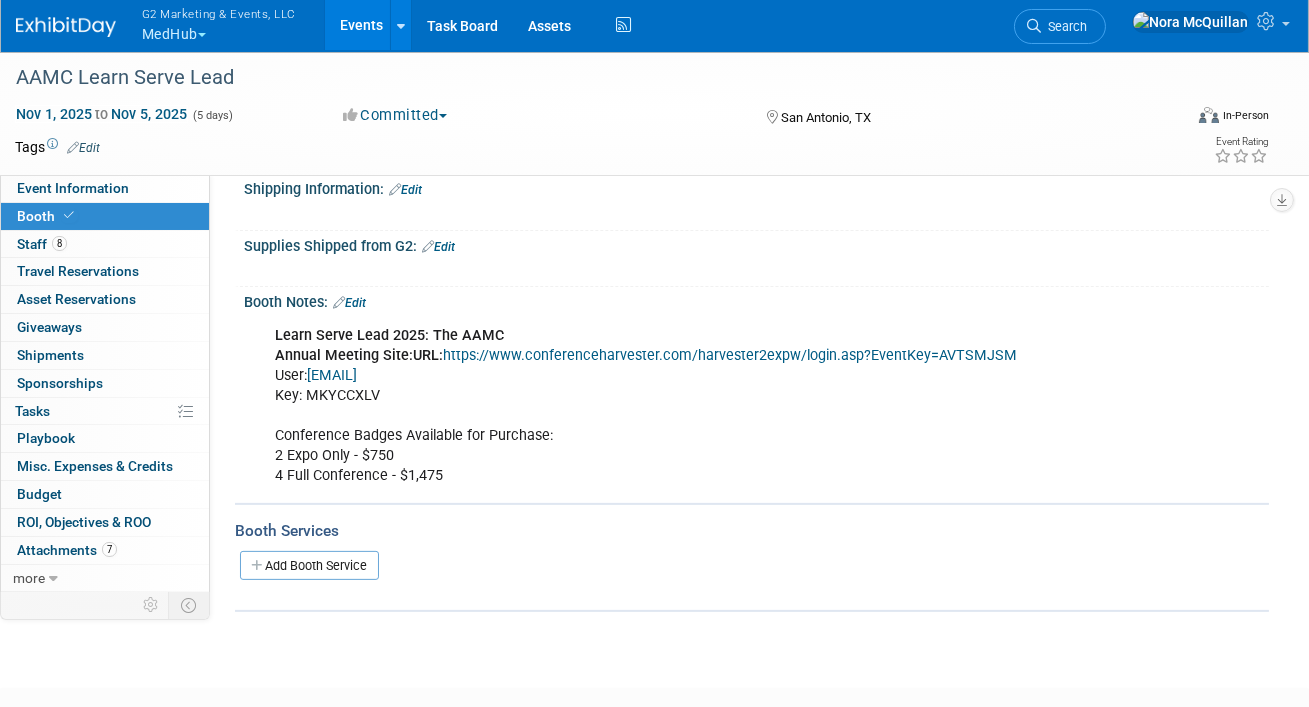 scroll, scrollTop: 1217, scrollLeft: 0, axis: vertical 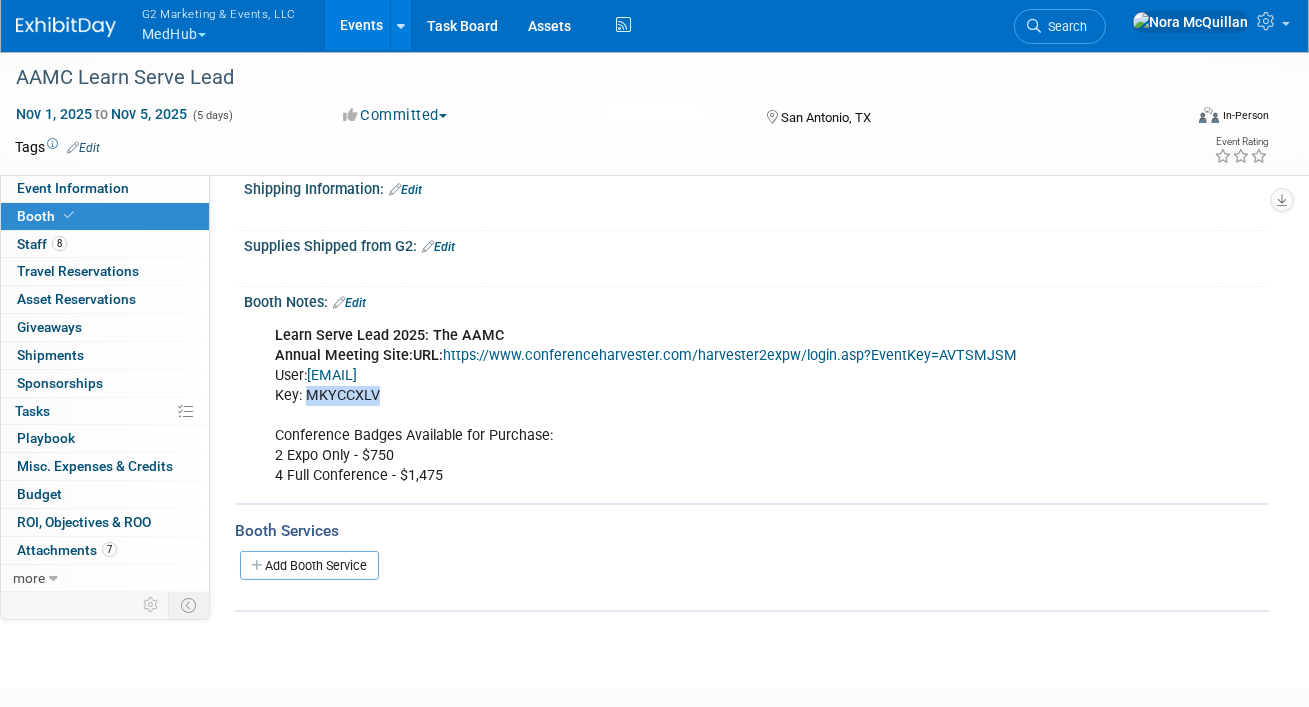 drag, startPoint x: 386, startPoint y: 392, endPoint x: 307, endPoint y: 394, distance: 79.025314 